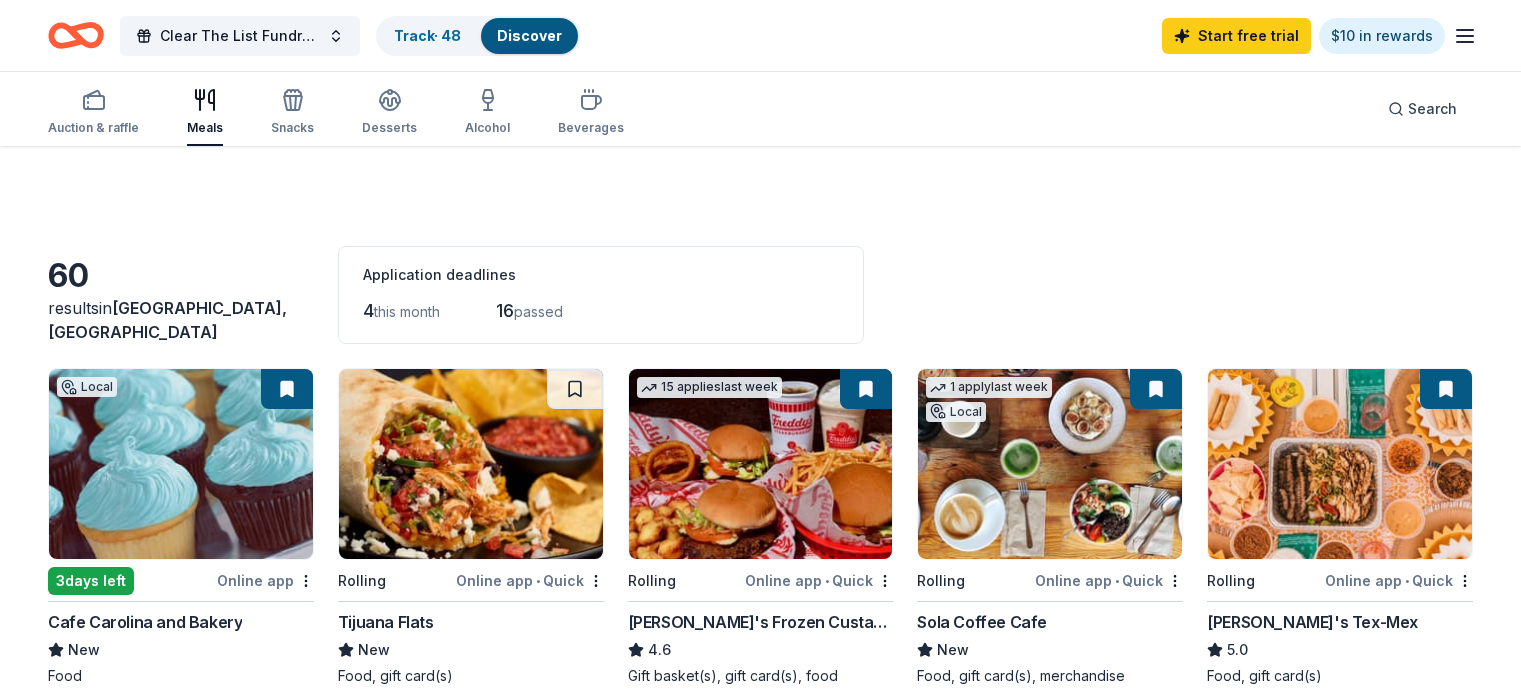 scroll, scrollTop: 900, scrollLeft: 0, axis: vertical 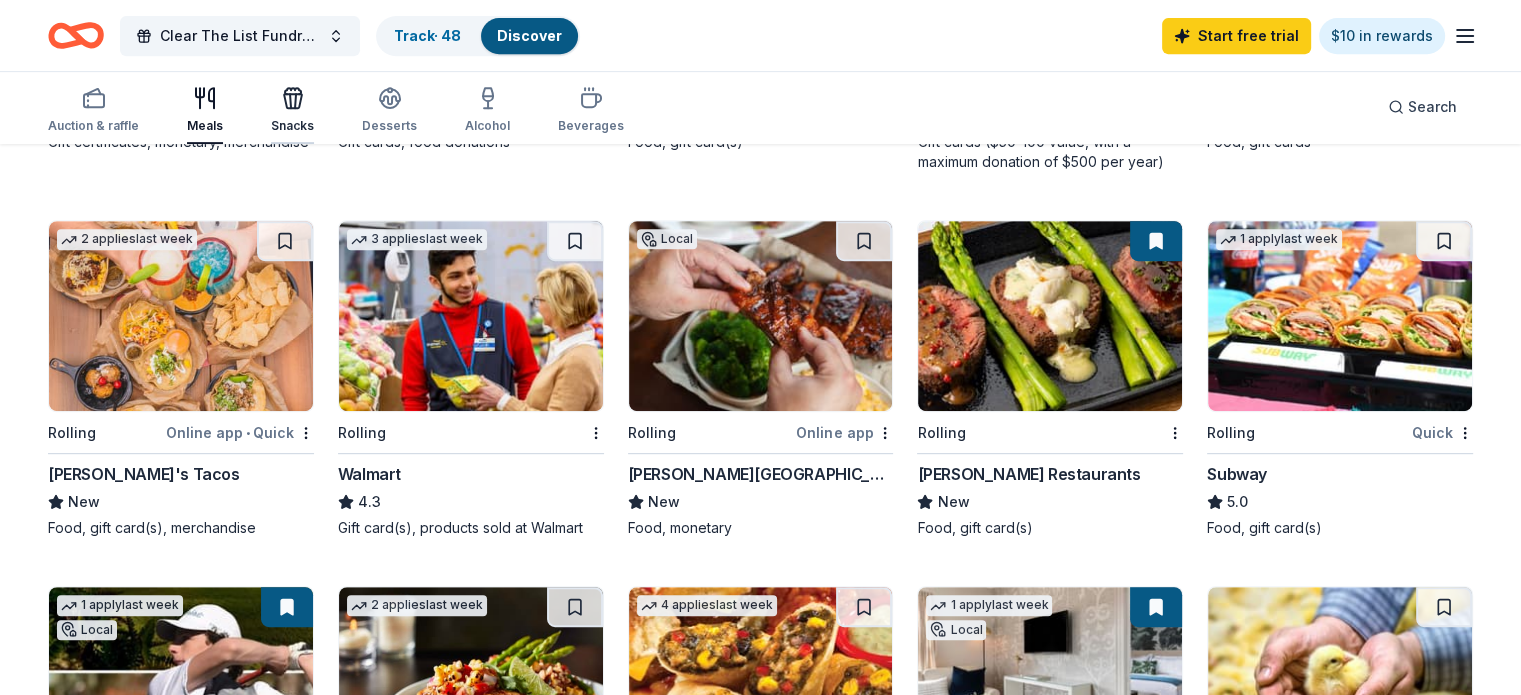 click on "Snacks" at bounding box center [292, 126] 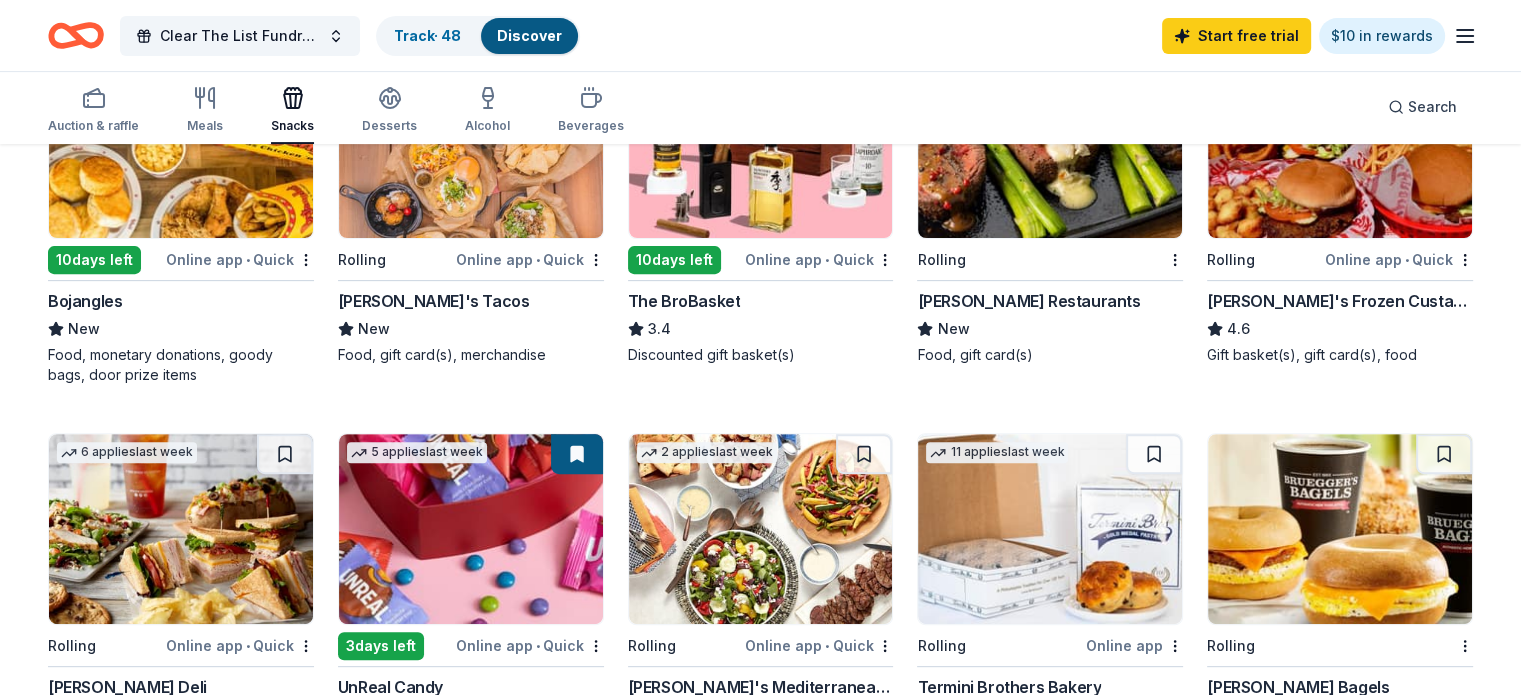 scroll, scrollTop: 900, scrollLeft: 0, axis: vertical 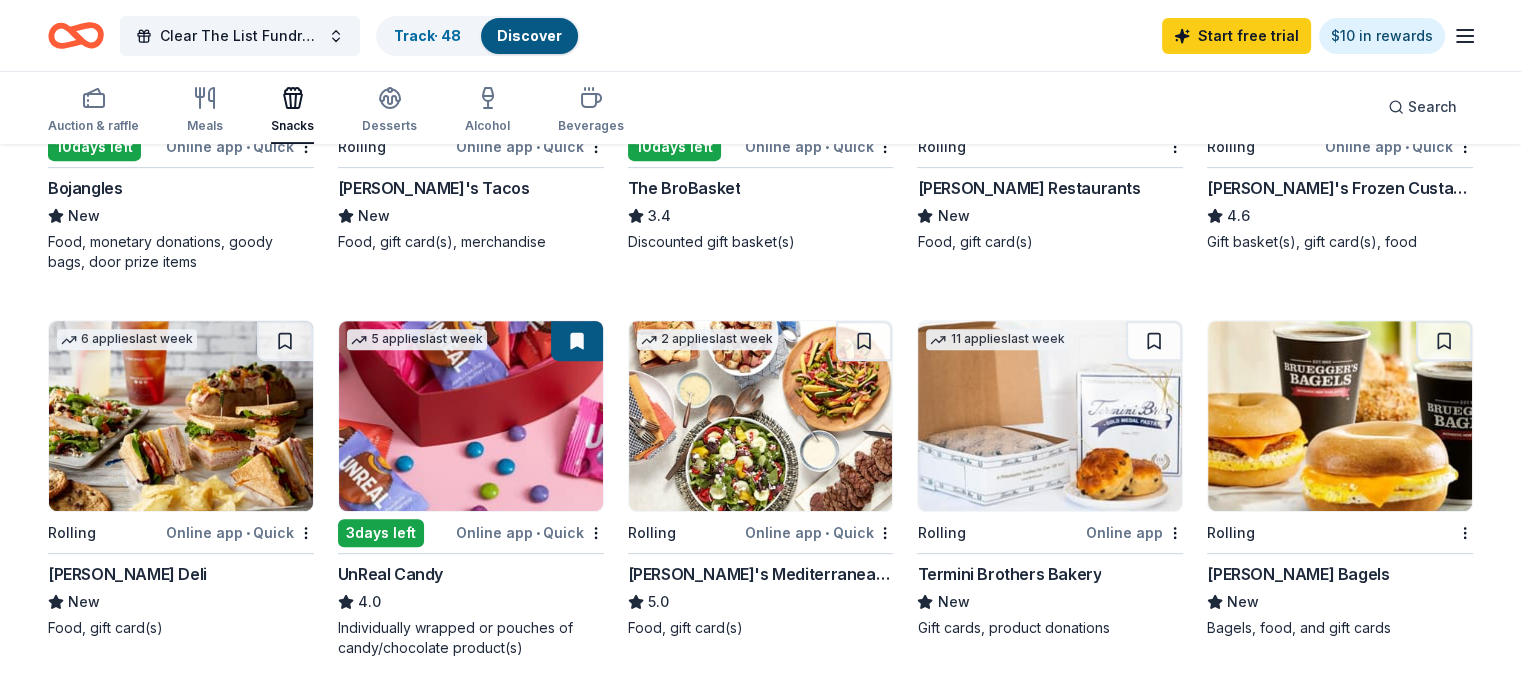 click at bounding box center [285, 341] 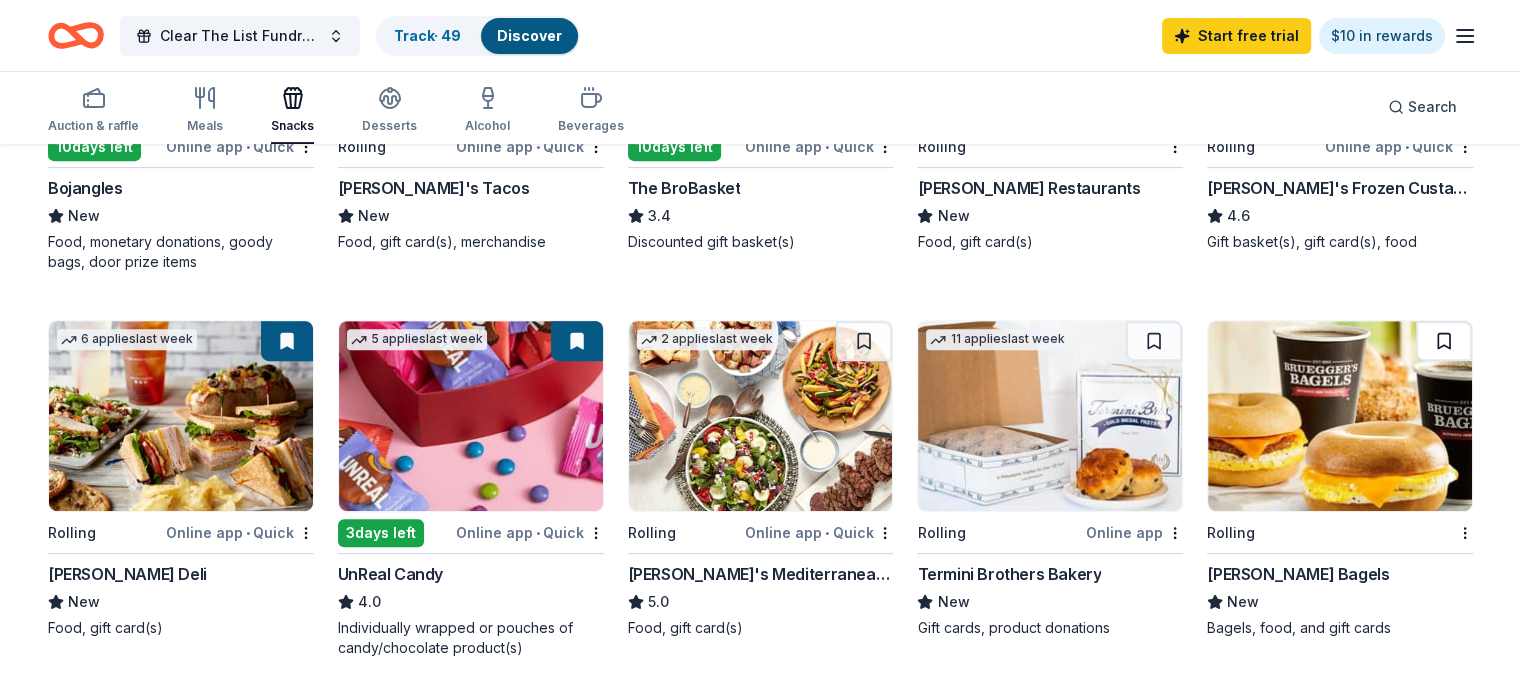click at bounding box center [1444, 341] 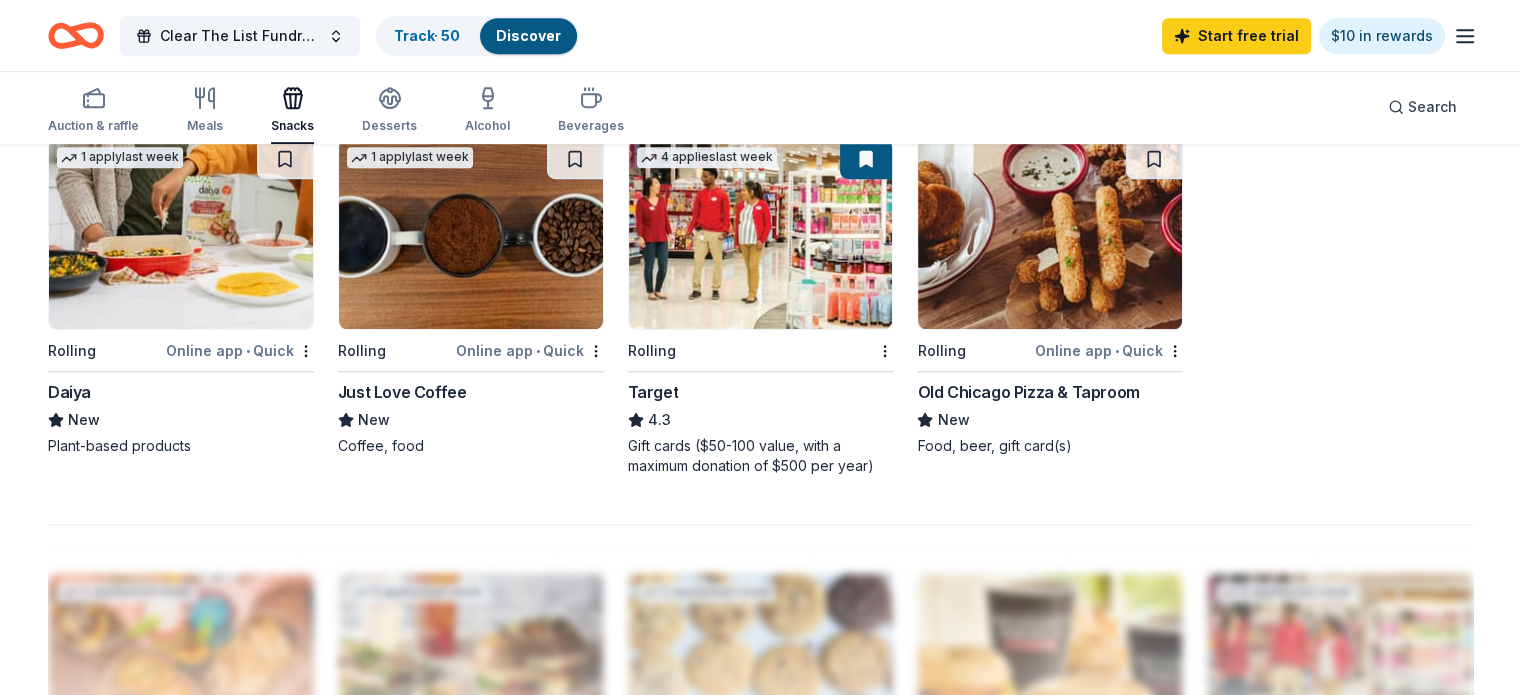 scroll, scrollTop: 1400, scrollLeft: 0, axis: vertical 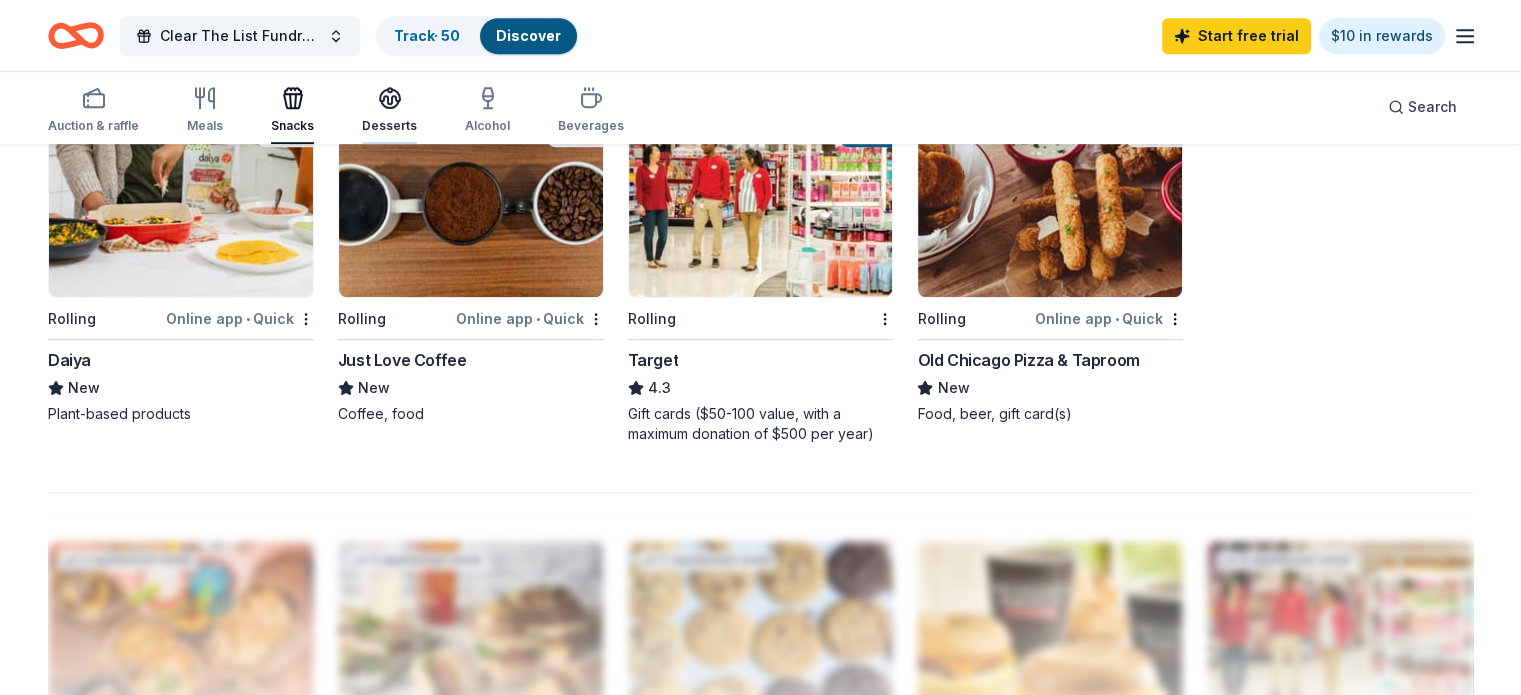 click on "Desserts" at bounding box center (389, 110) 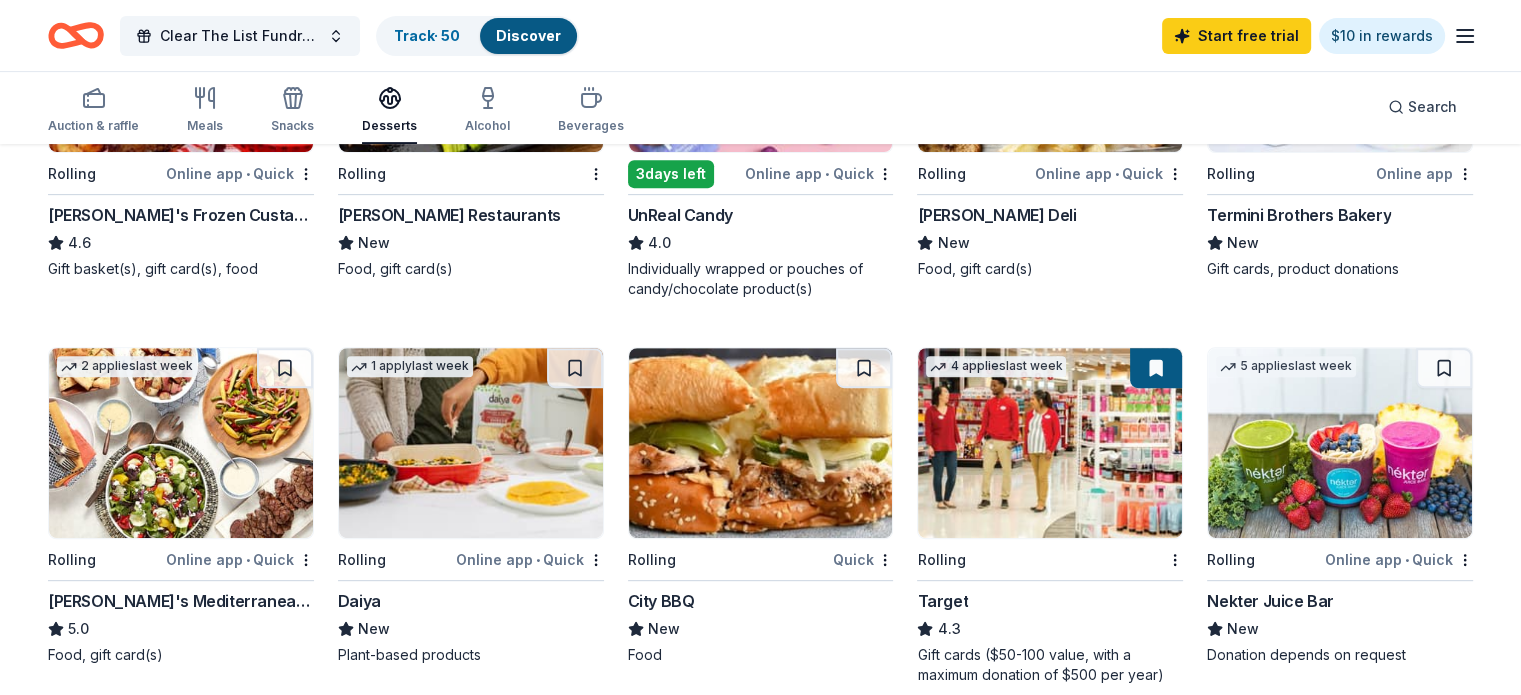 scroll, scrollTop: 1000, scrollLeft: 0, axis: vertical 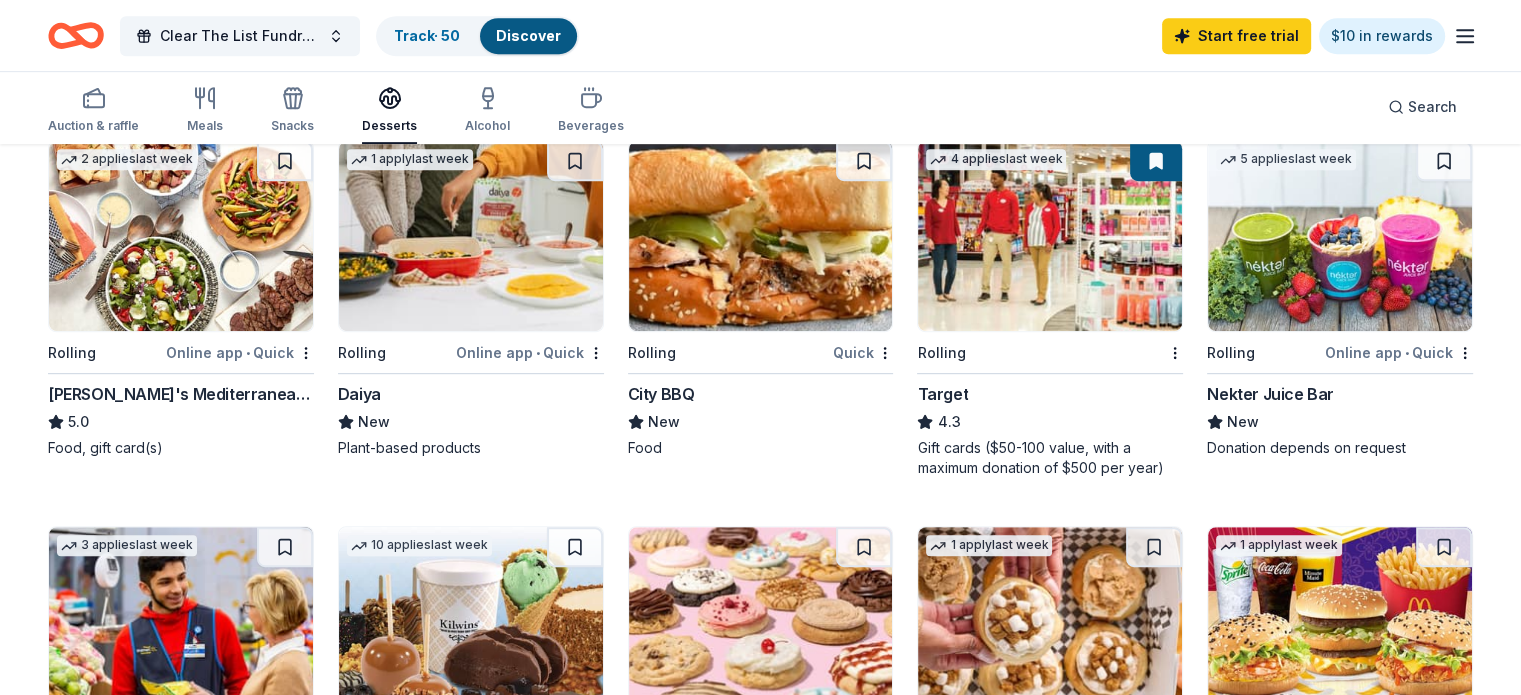 type 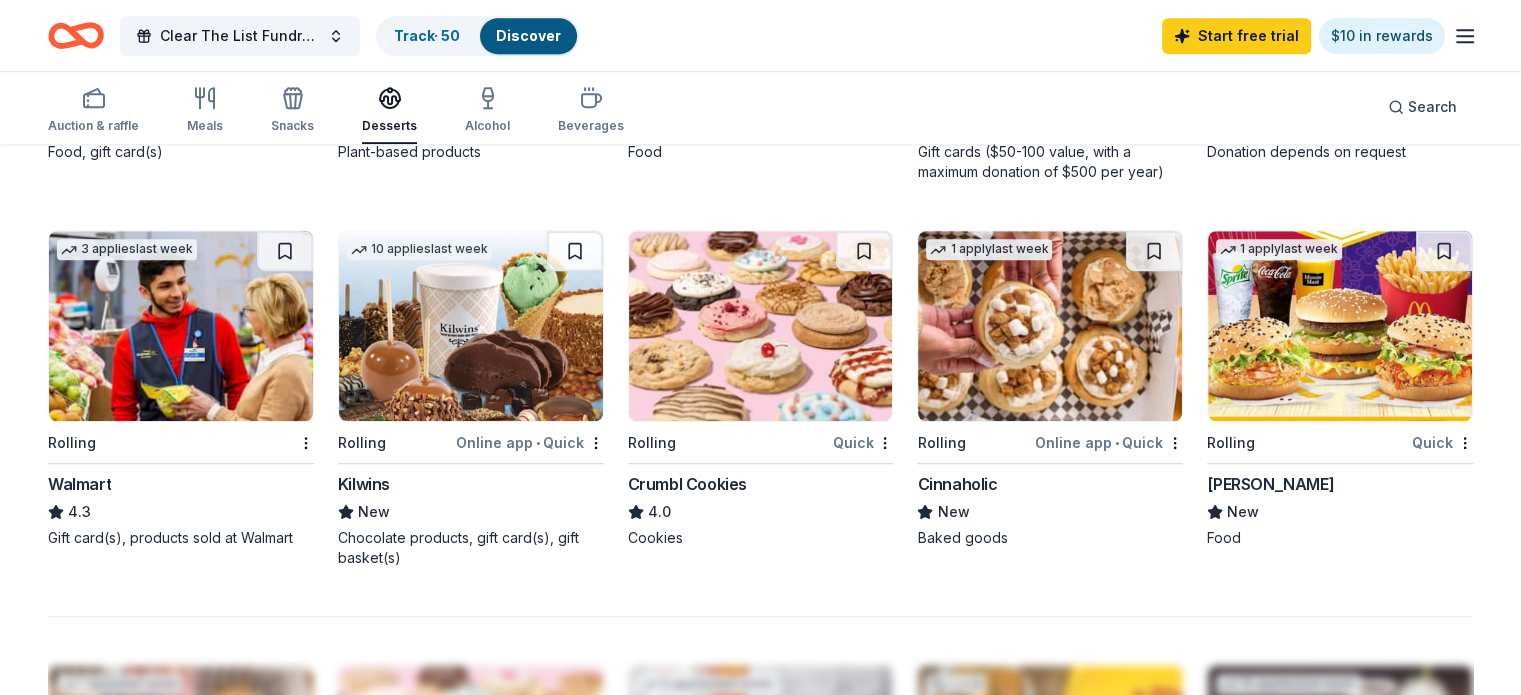 scroll, scrollTop: 1300, scrollLeft: 0, axis: vertical 